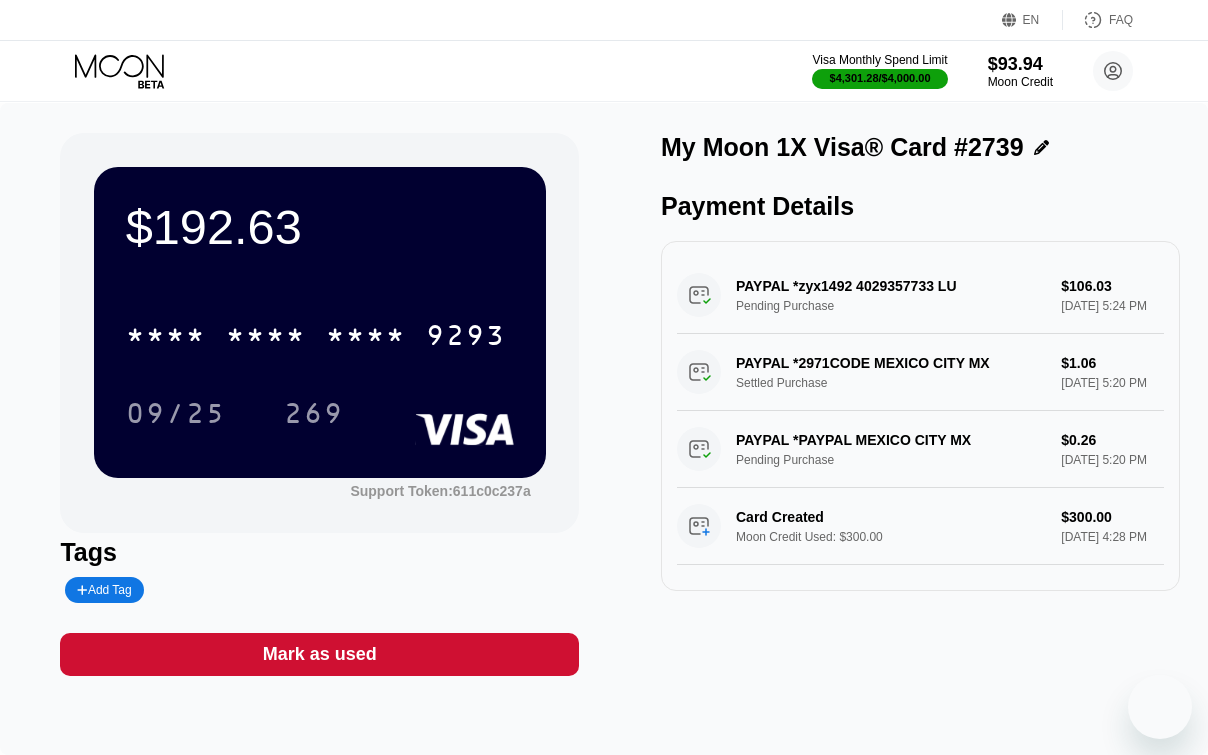 scroll, scrollTop: 0, scrollLeft: 0, axis: both 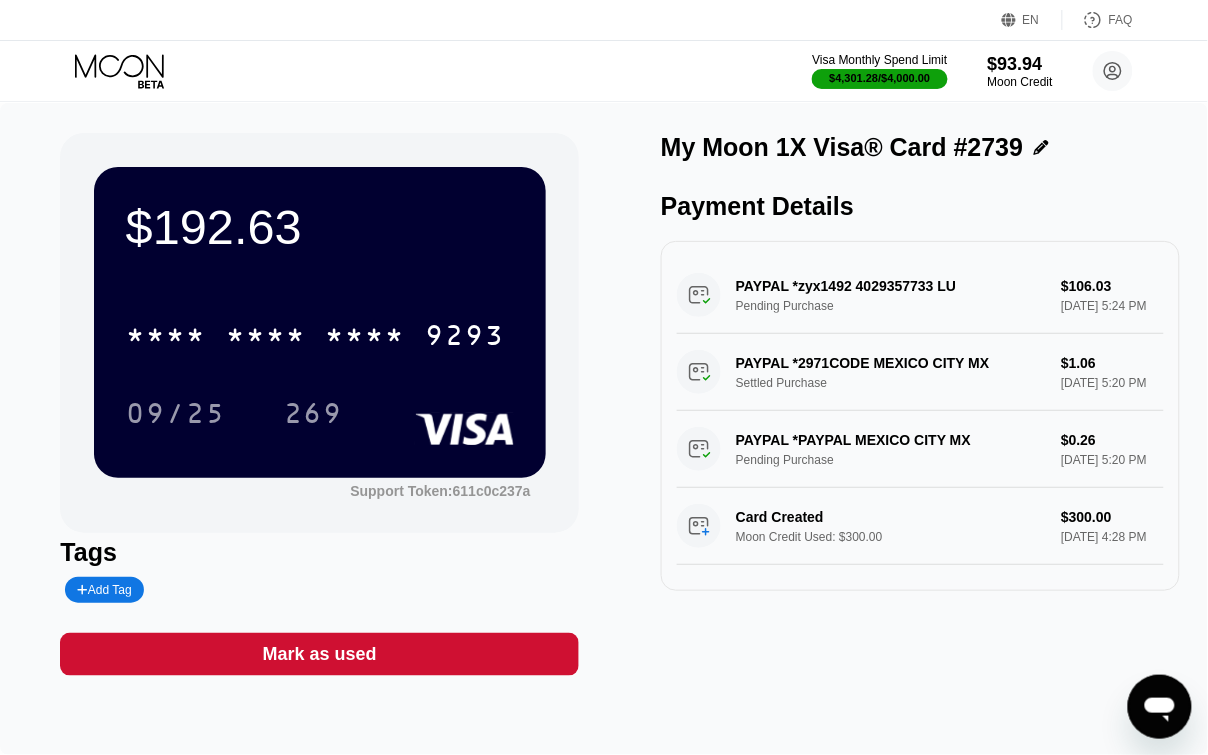 click 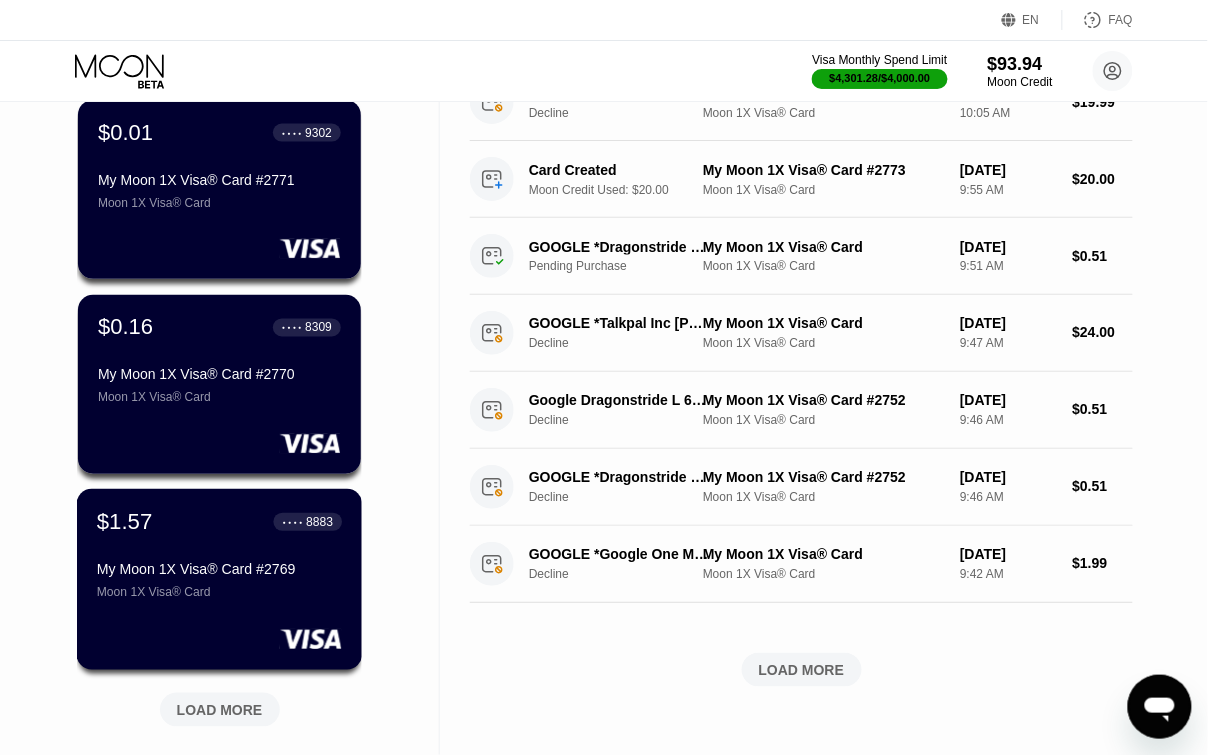 scroll, scrollTop: 873, scrollLeft: 0, axis: vertical 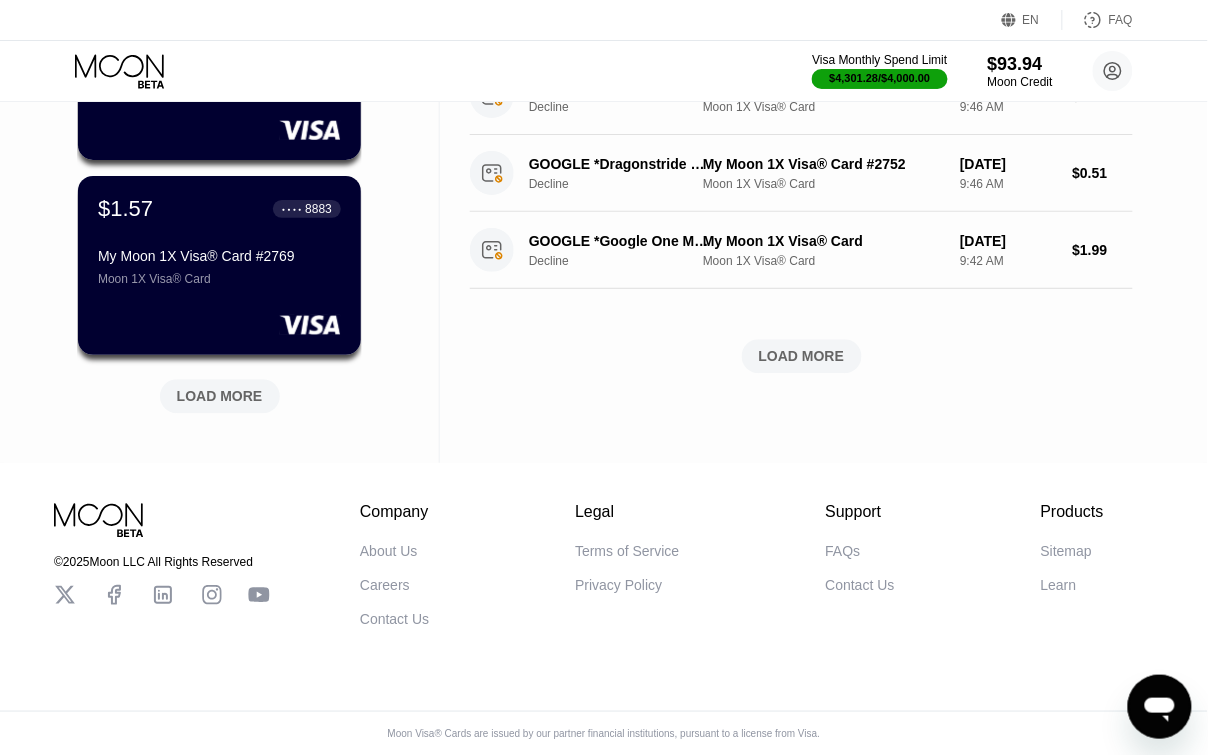 click on "LOAD MORE" at bounding box center [220, 396] 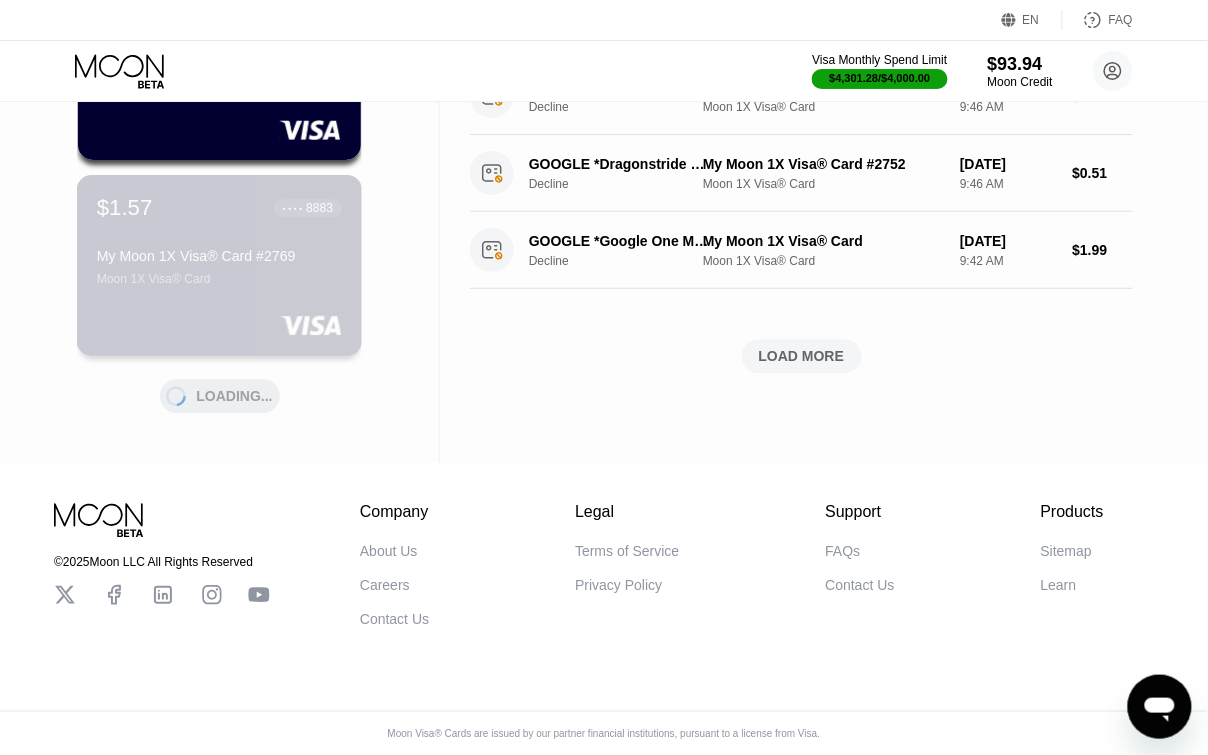 click on "My Moon 1X Visa® Card #2769" at bounding box center (219, 256) 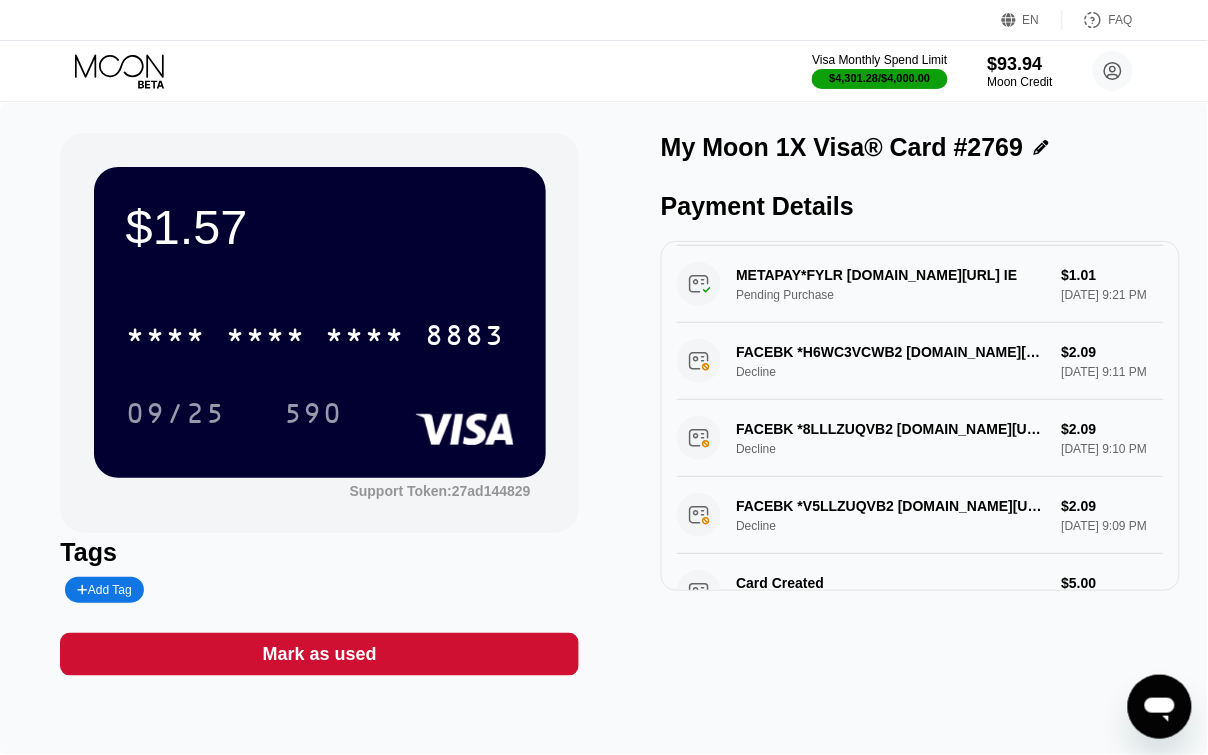scroll, scrollTop: 397, scrollLeft: 0, axis: vertical 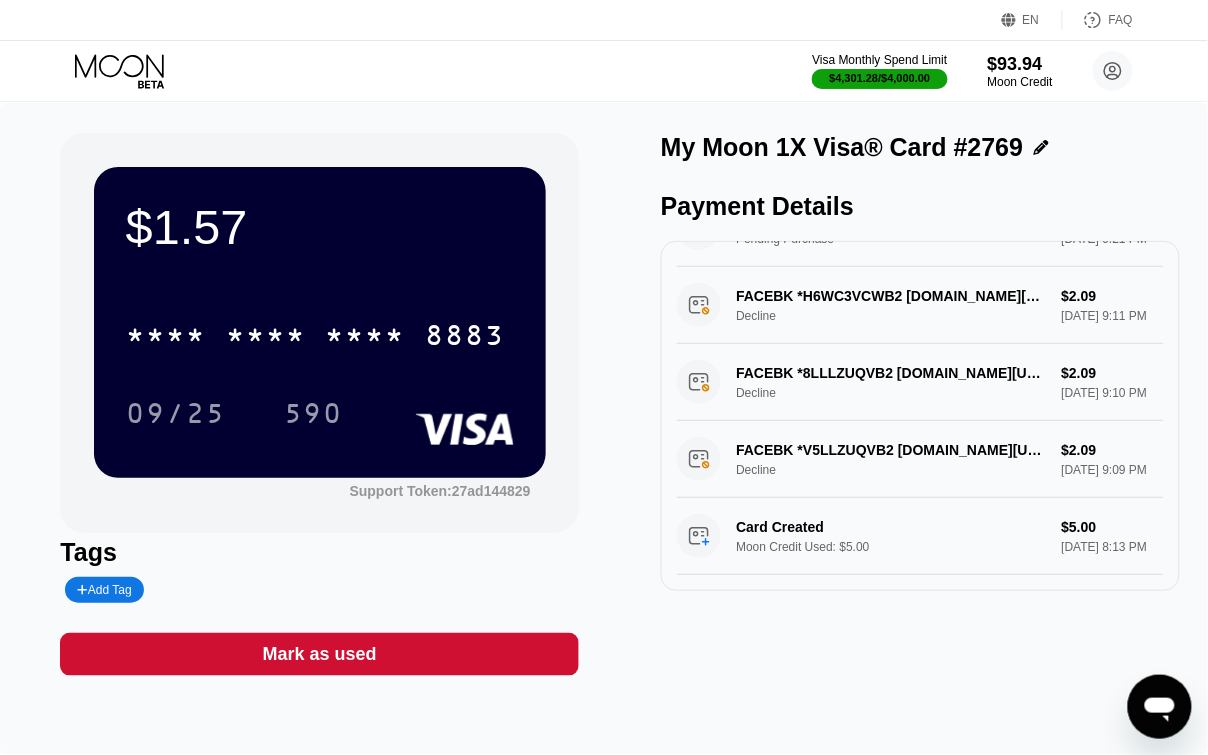 click on "My Moon 1X Visa® Card #2769 Payment Details PF* ZINLI                PANAMA       PA Pending Purchase $1.07 Jul 19, 2025 9:43 PM 0756 Codigo Zinli        830538       PA Pending Purchase $1.07 Jul 19, 2025 9:42 PM PAYPAL *PAYPAL           MEXICO CITY  MX Pending Purchase $0.26 Jul 19, 2025 9:27 PM METAPAY*FYLR             fb.me/cc     IE Pending Purchase $1.01 Jul 19, 2025 9:21 PM FACEBK *H6WC3VCWB2       fb.me/ads    IE Decline $2.09 Jul 19, 2025 9:11 PM FACEBK *8LLLZUQVB2       fb.me/ads    IE Decline $2.09 Jul 19, 2025 9:10 PM FACEBK *V5LLZUQVB2       fb.me/ads    IE Decline $2.09 Jul 19, 2025 9:09 PM Card Created Moon Credit Used: $5.00 $5.00 Jul 19, 2025 8:13 PM" at bounding box center (920, 404) 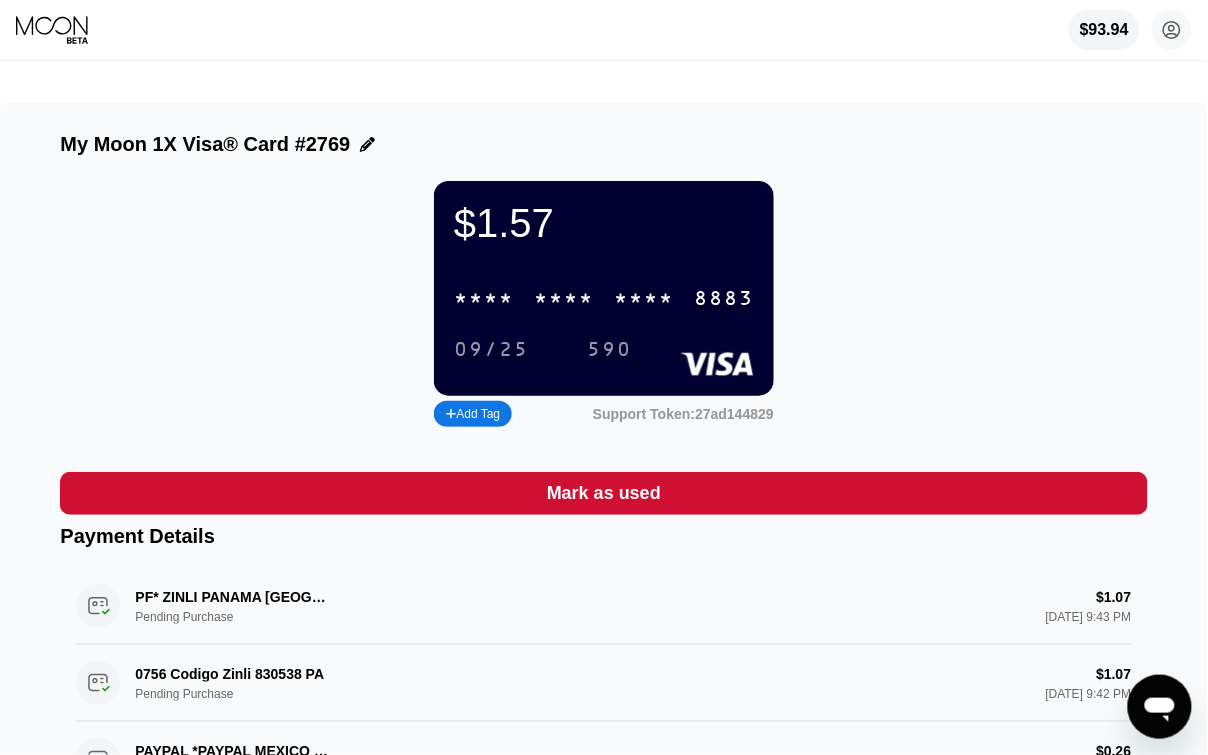 scroll, scrollTop: 0, scrollLeft: 0, axis: both 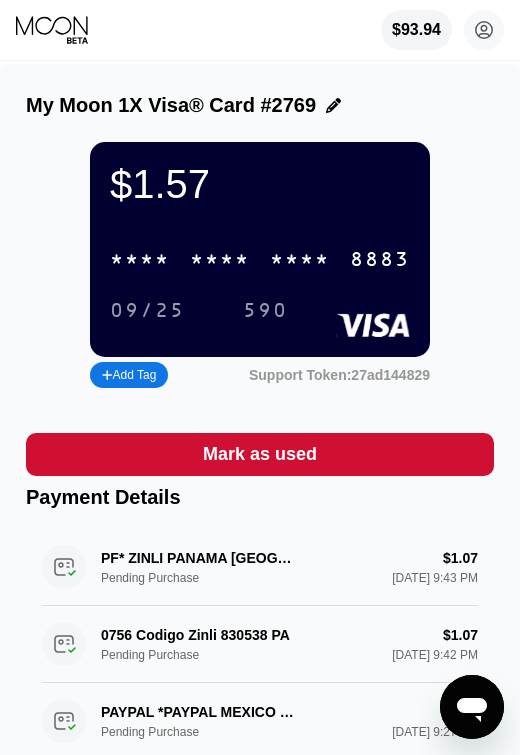 click on "Payment Details" at bounding box center (260, 497) 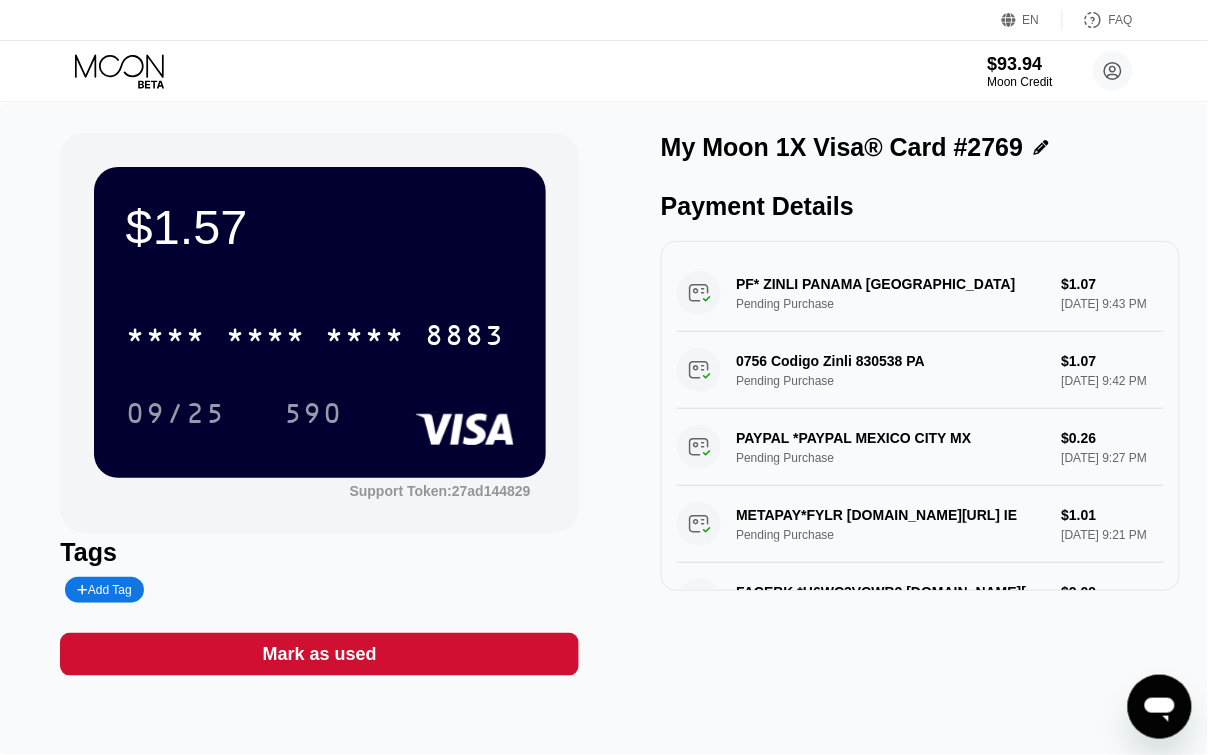 scroll, scrollTop: 0, scrollLeft: 0, axis: both 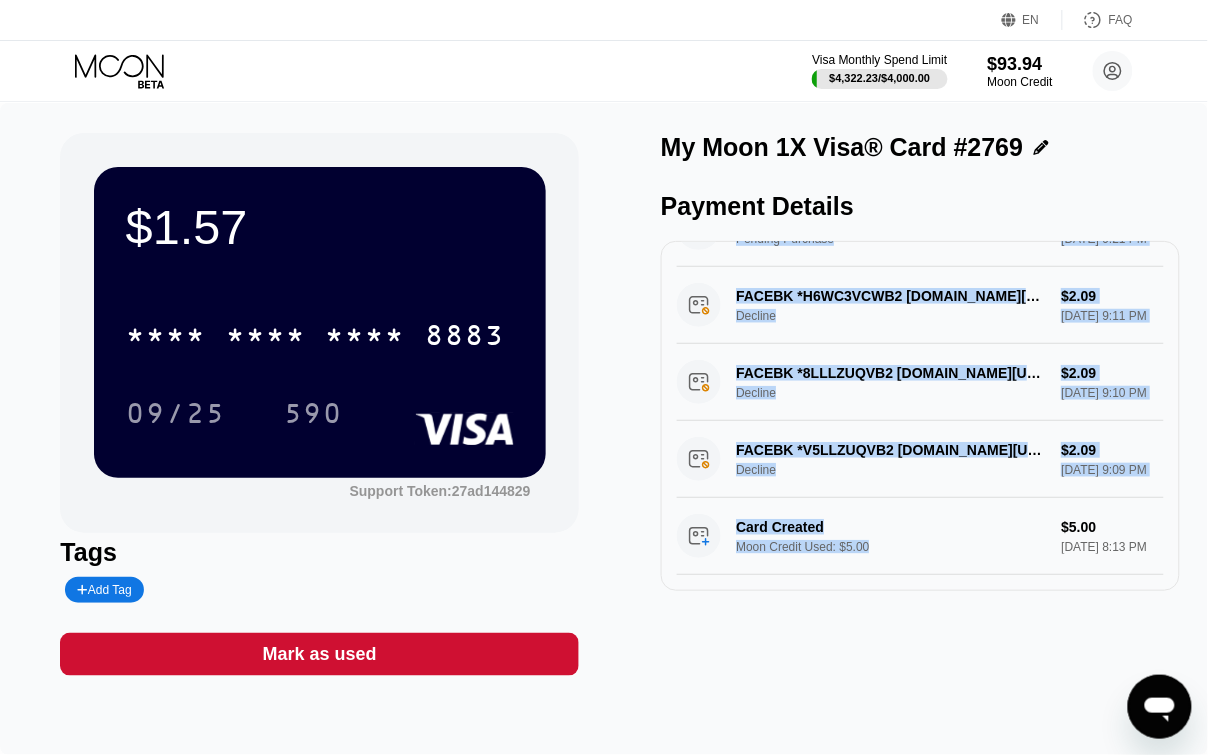 drag, startPoint x: 708, startPoint y: 298, endPoint x: 1147, endPoint y: 466, distance: 470.04788 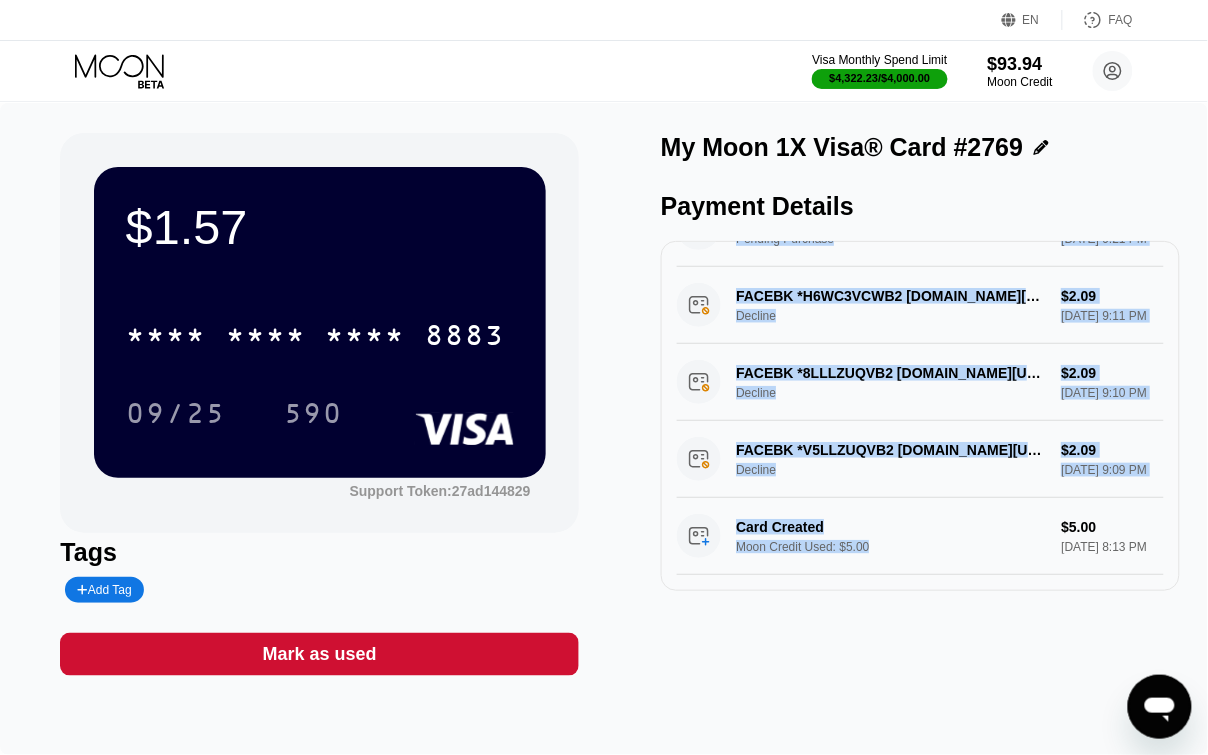 copy on "PF* ZINLI                PANAMA       PA Pending Purchase $1.07 Jul 19, 2025 9:43 PM 0756 Codigo Zinli        830538       PA Pending Purchase $1.07 Jul 19, 2025 9:42 PM PAYPAL *PAYPAL           MEXICO CITY  MX Pending Purchase $0.26 Jul 19, 2025 9:27 PM METAPAY*FYLR             fb.me/cc     IE Pending Purchase $1.01 Jul 19, 2025 9:21 PM FACEBK *H6WC3VCWB2       fb.me/ads    IE Decline $2.09 Jul 19, 2025 9:11 PM FACEBK *8LLLZUQVB2       fb.me/ads    IE Decline $2.09 Jul 19, 2025 9:10 PM FACEBK *V5LLZUQVB2       fb.me/ads    IE Decline $2.09 Jul 19, 2025 9:09 PM" 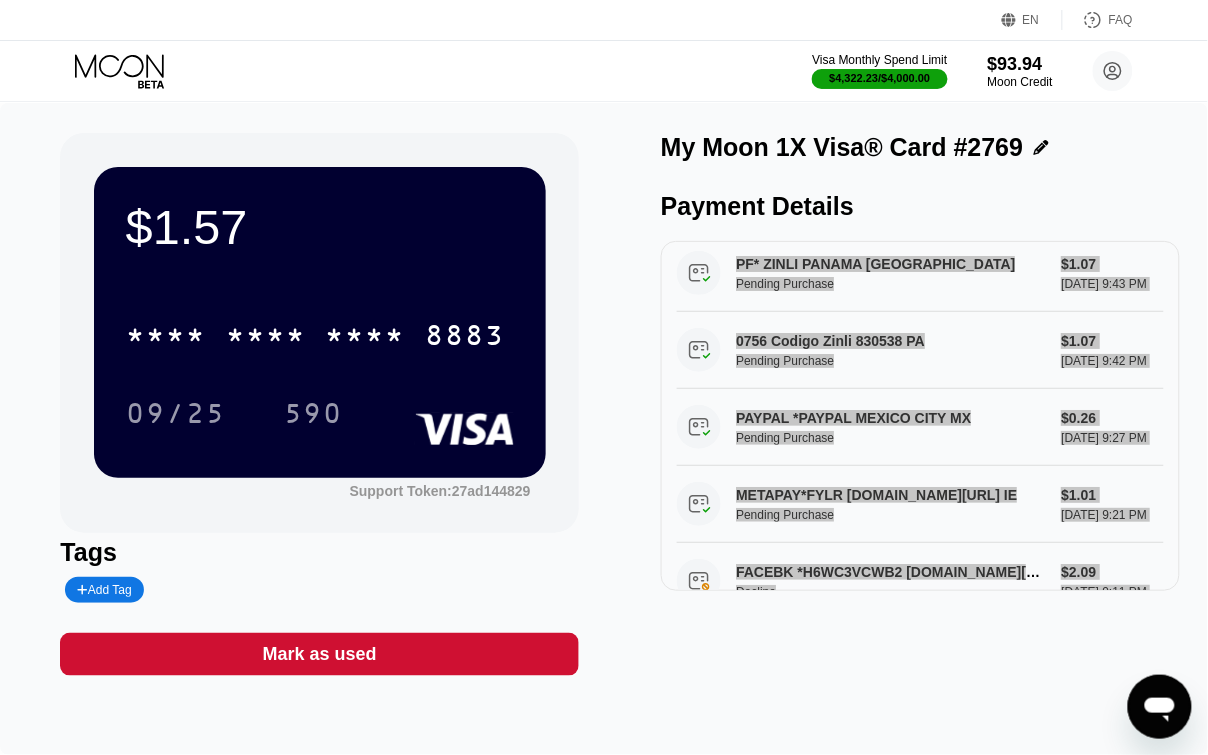 scroll, scrollTop: 0, scrollLeft: 0, axis: both 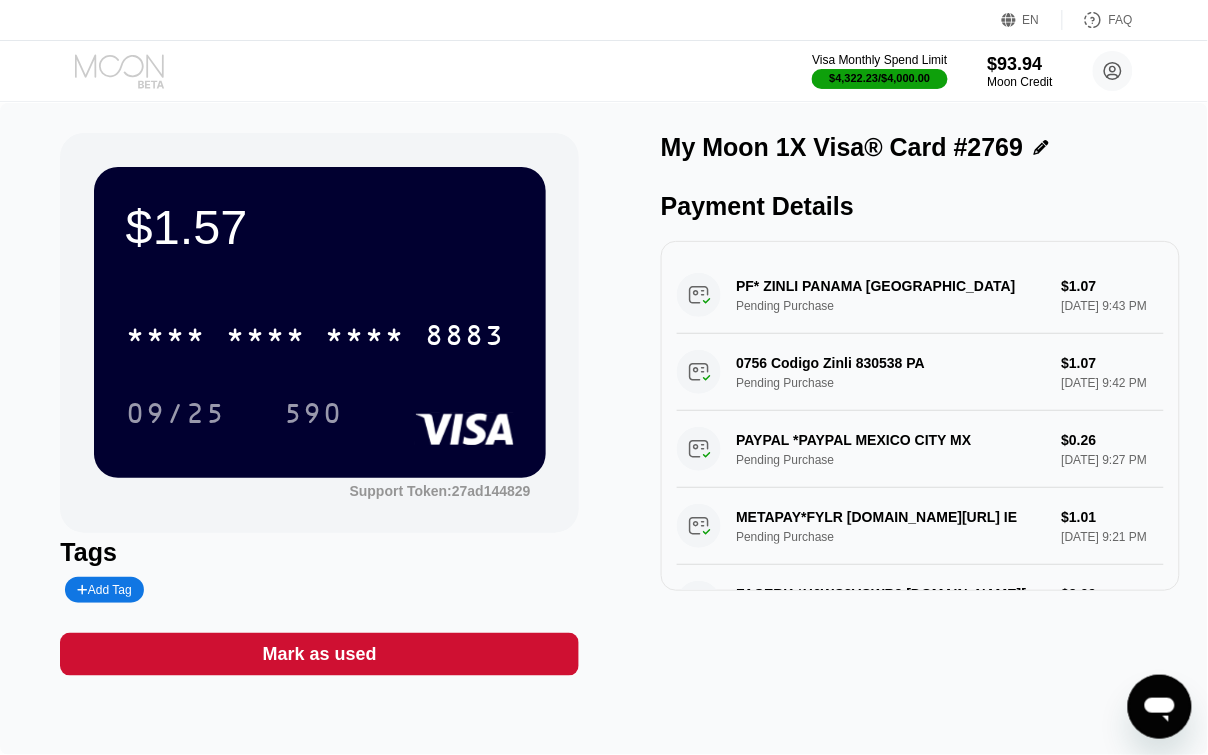 click 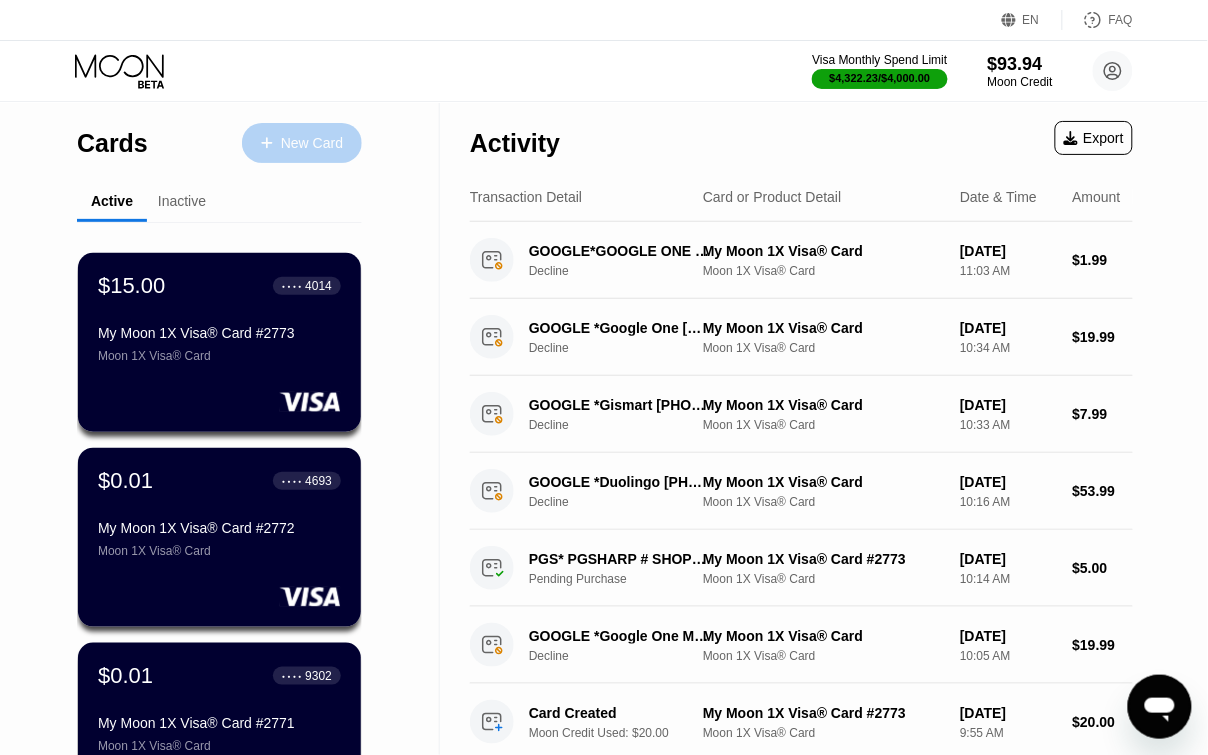 click on "New Card" at bounding box center (312, 143) 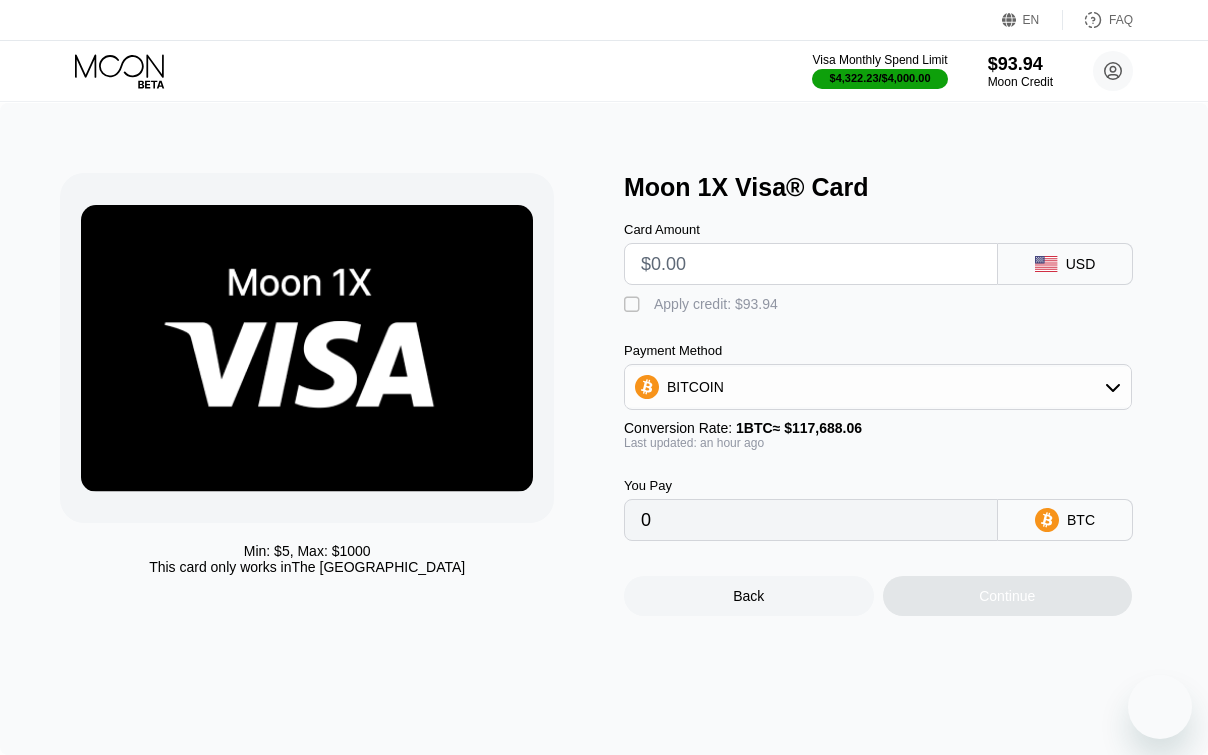 scroll, scrollTop: 0, scrollLeft: 0, axis: both 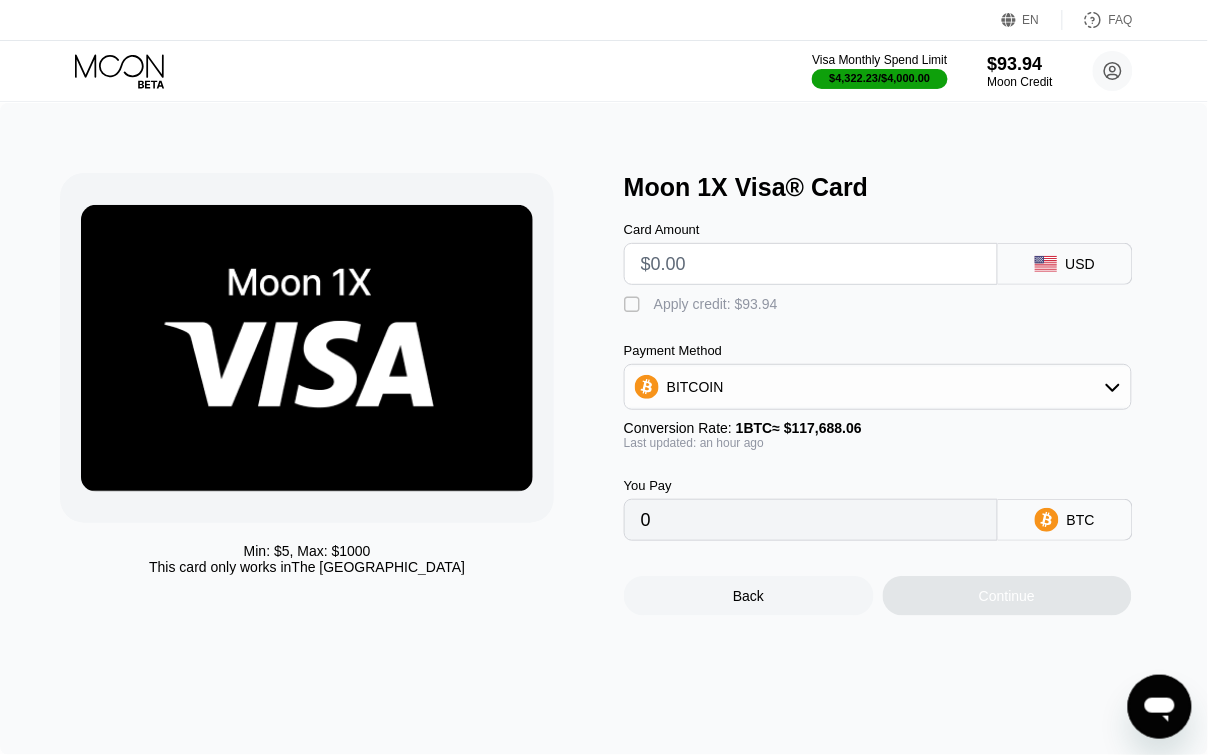 click at bounding box center (811, 264) 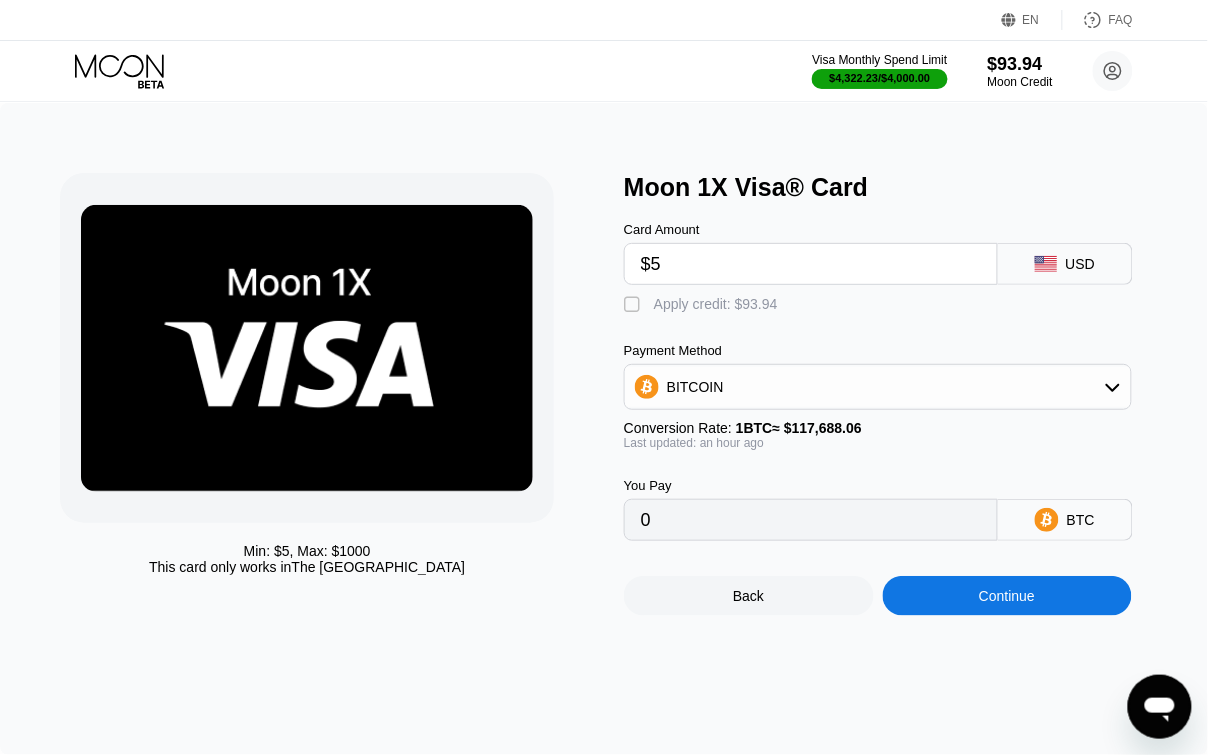 type on "0.00004252" 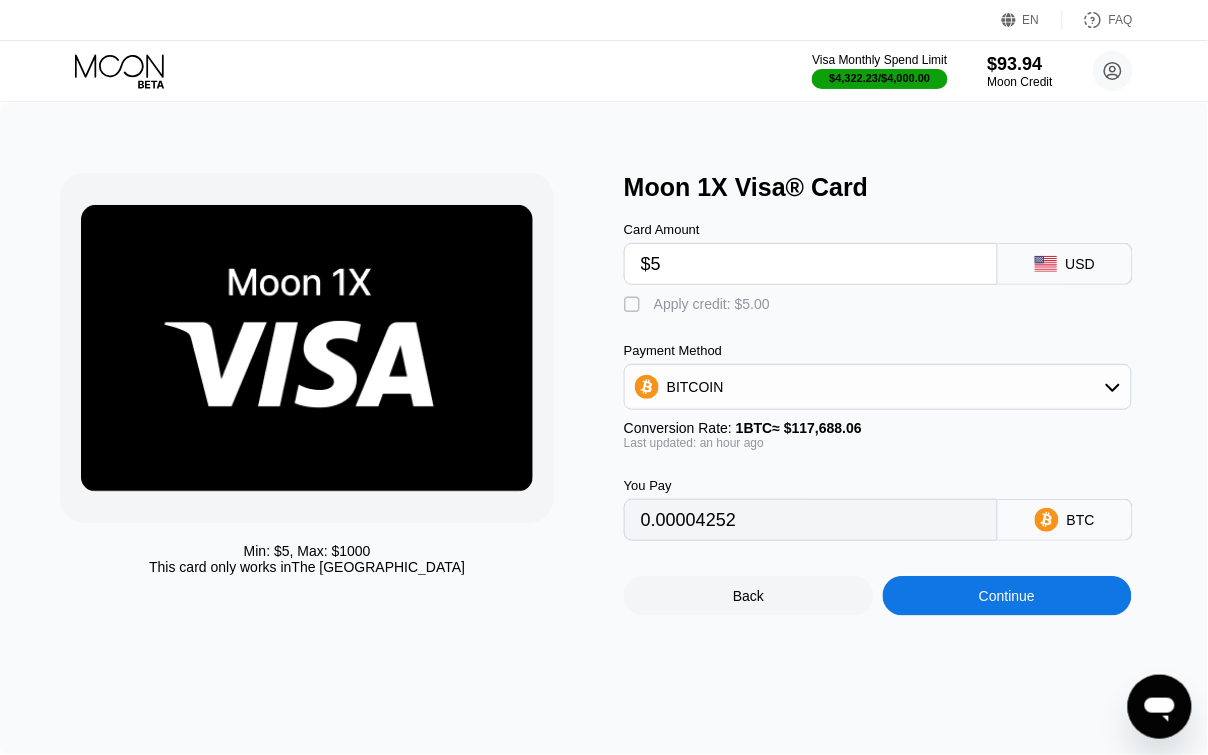 type on "$5" 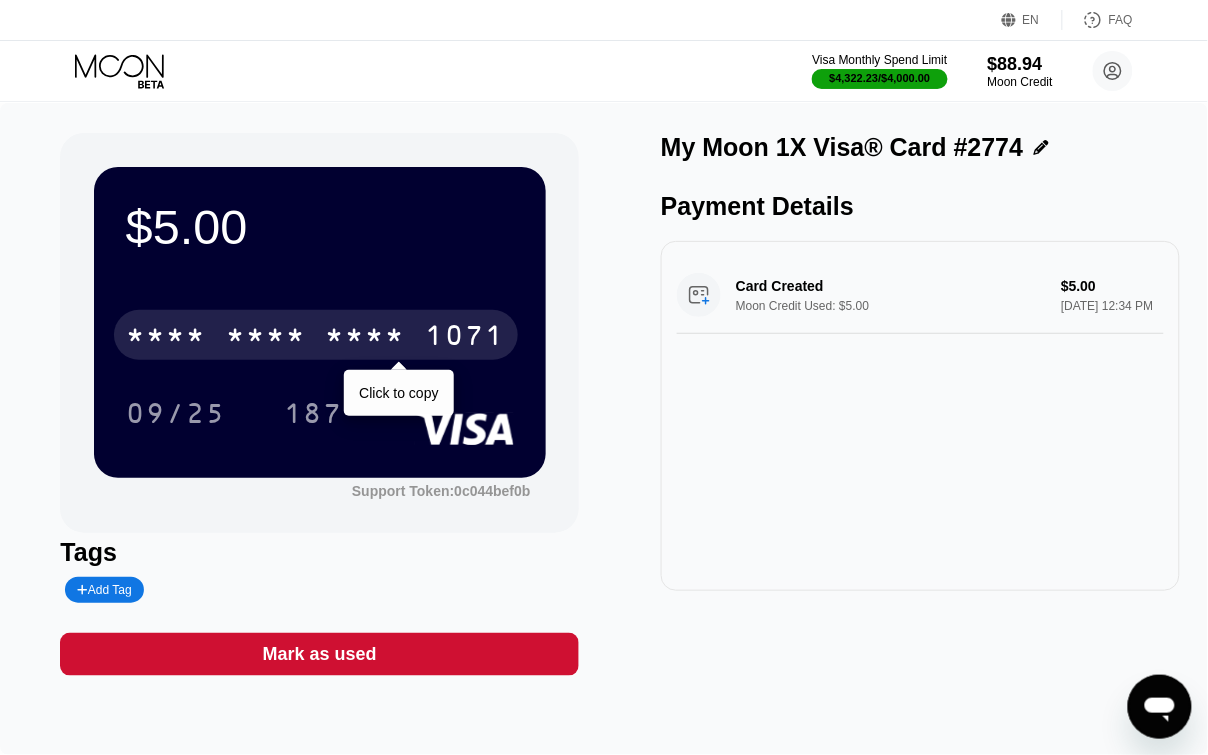 click on "1071" at bounding box center (466, 338) 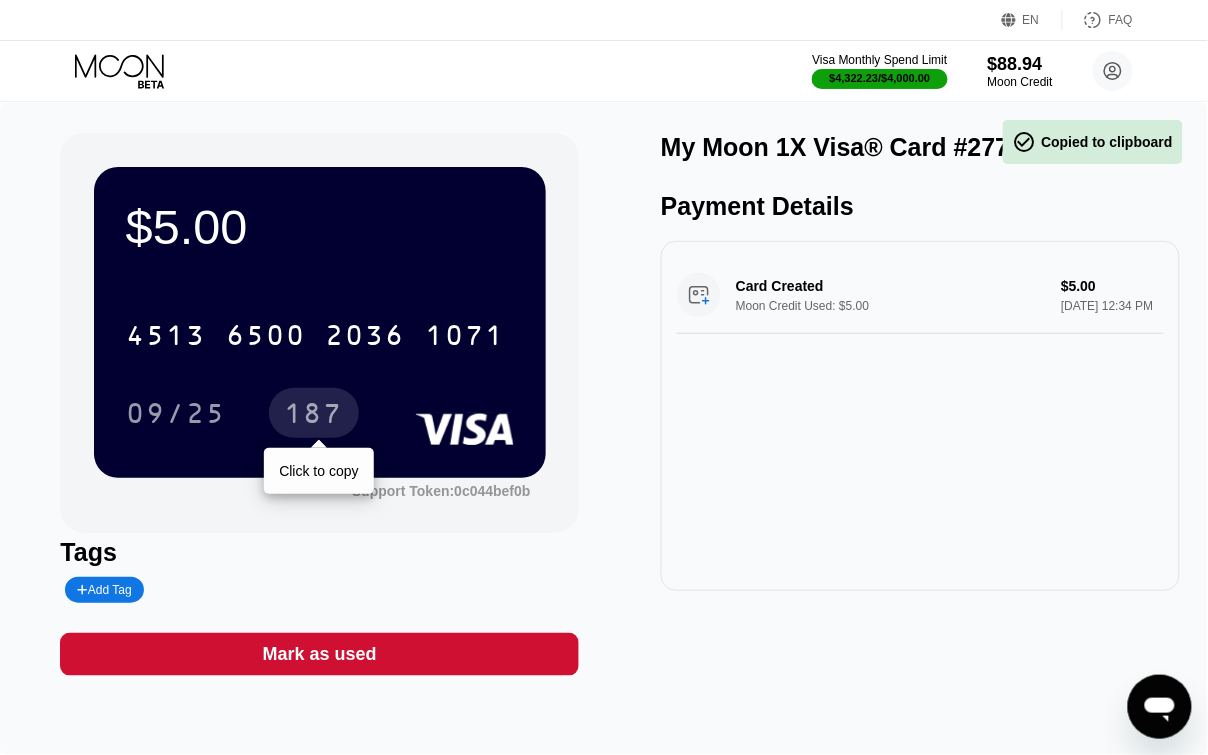 click on "187" at bounding box center (314, 416) 